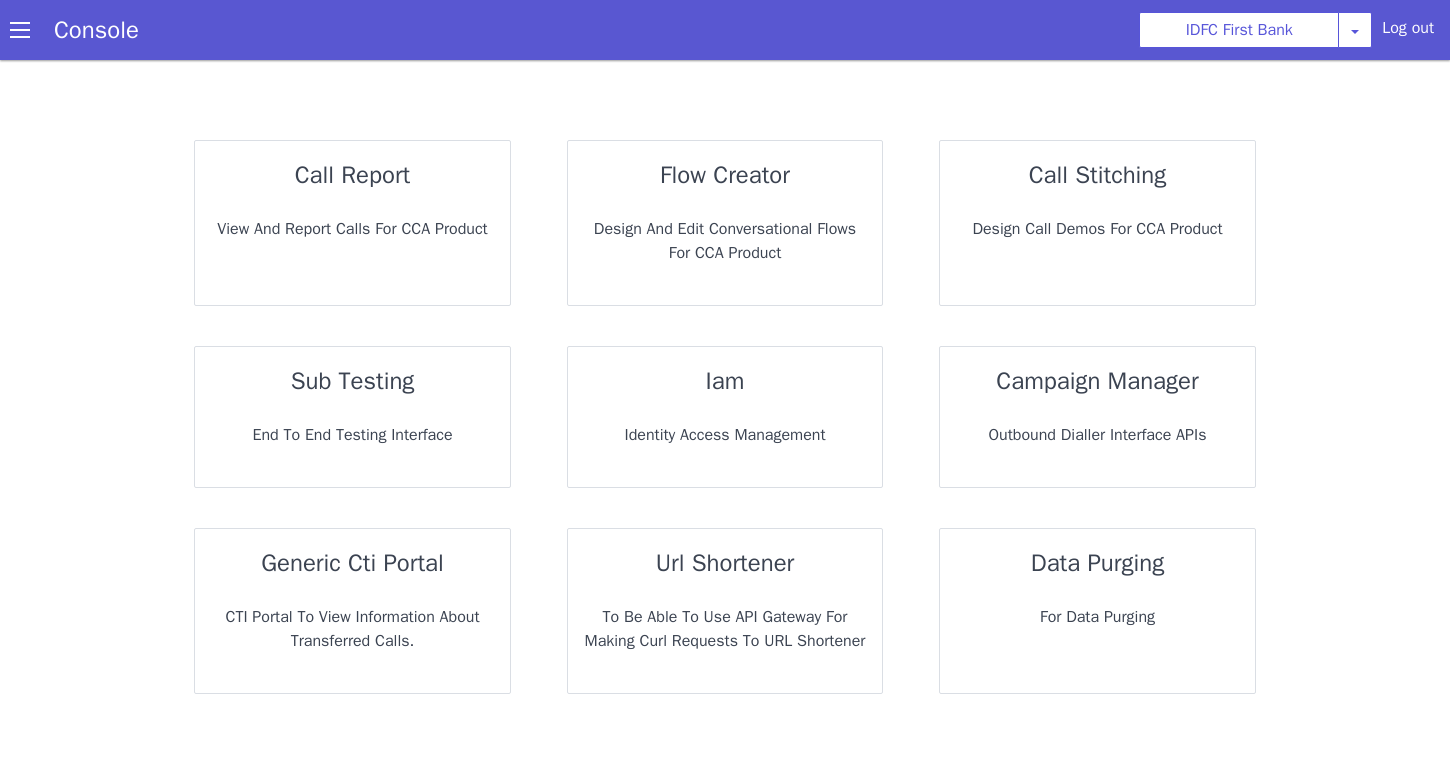 scroll, scrollTop: 0, scrollLeft: 0, axis: both 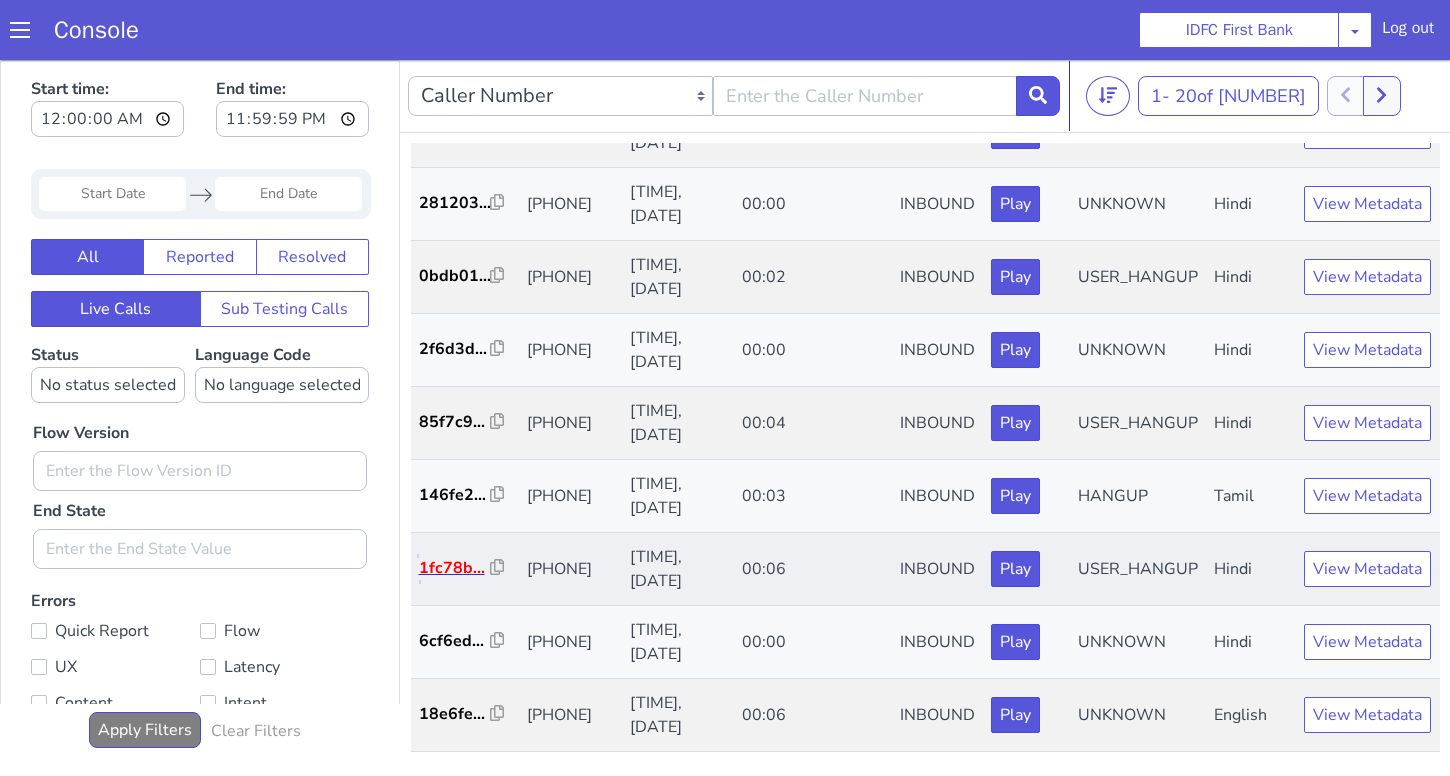 click on "1fc78b..." at bounding box center (455, 568) 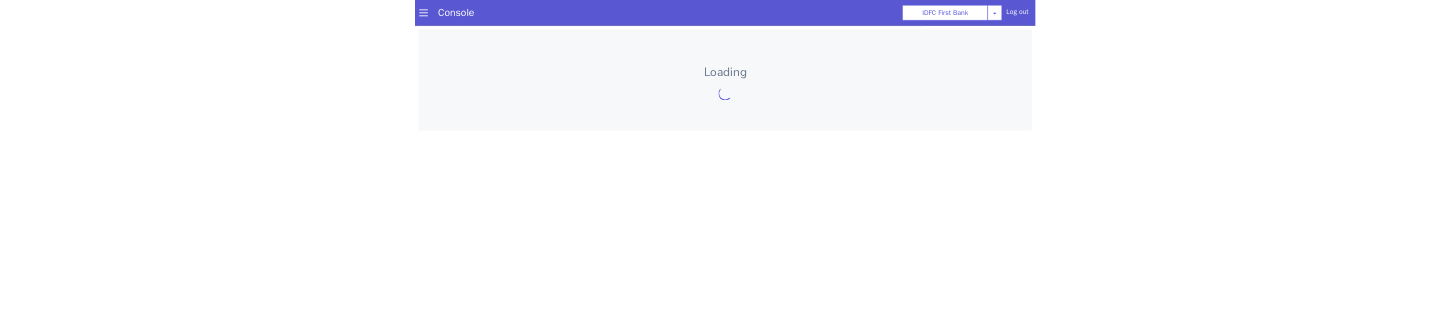 scroll, scrollTop: 0, scrollLeft: 0, axis: both 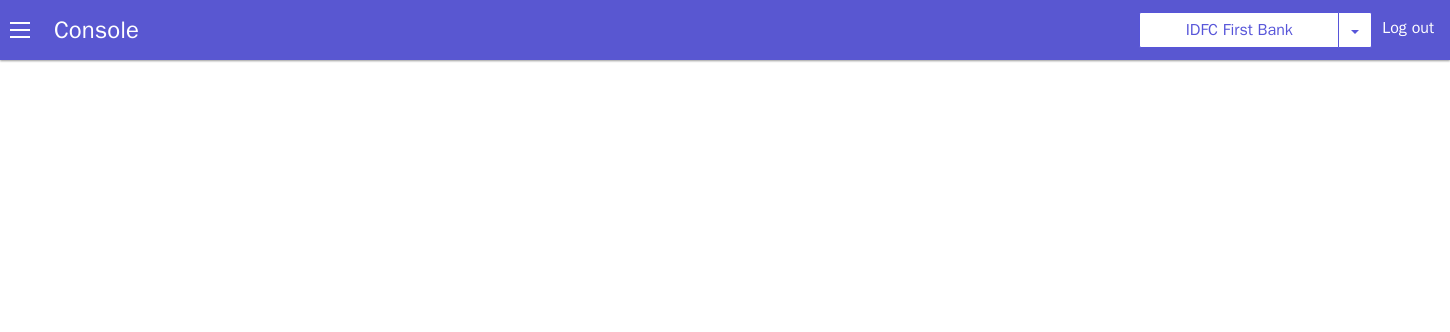 click at bounding box center [725, 196] 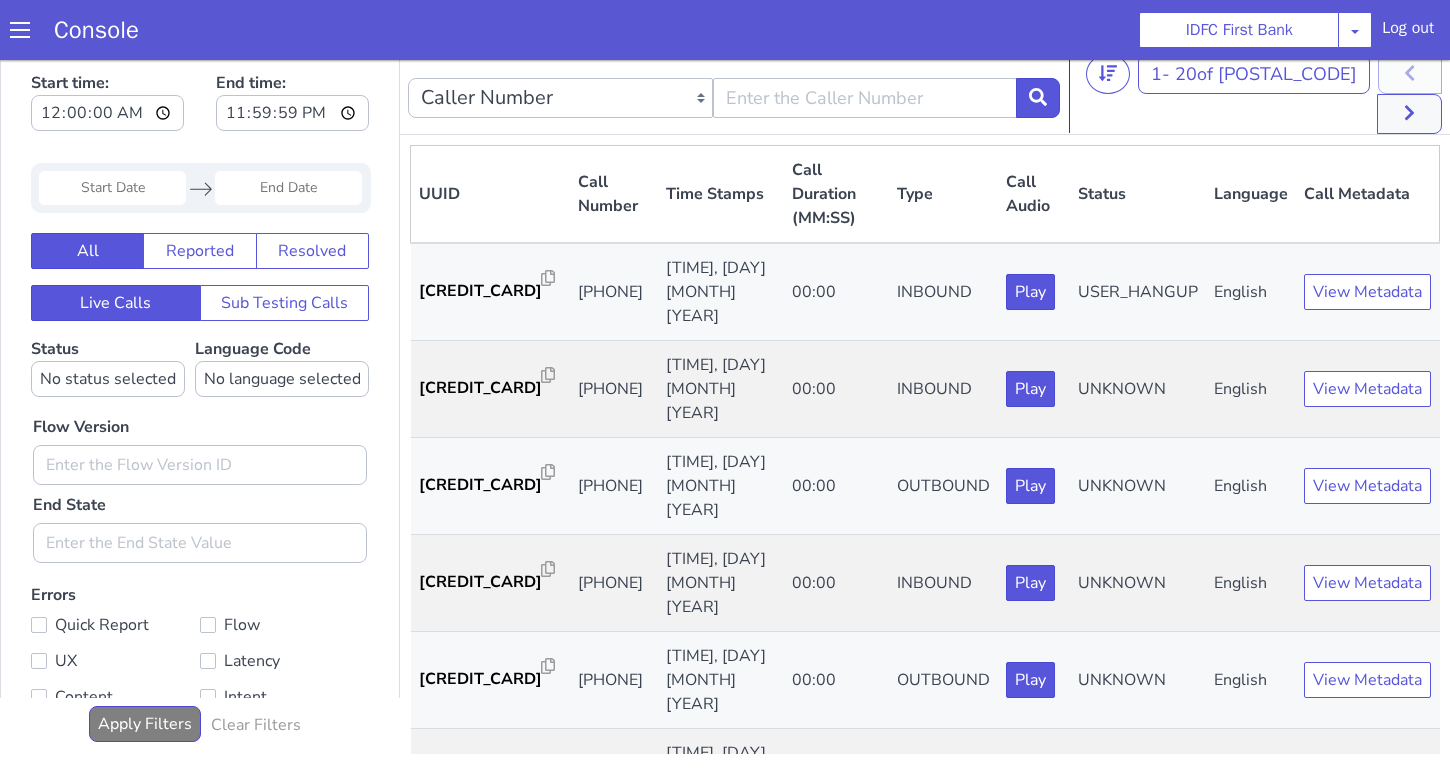 scroll, scrollTop: 0, scrollLeft: 0, axis: both 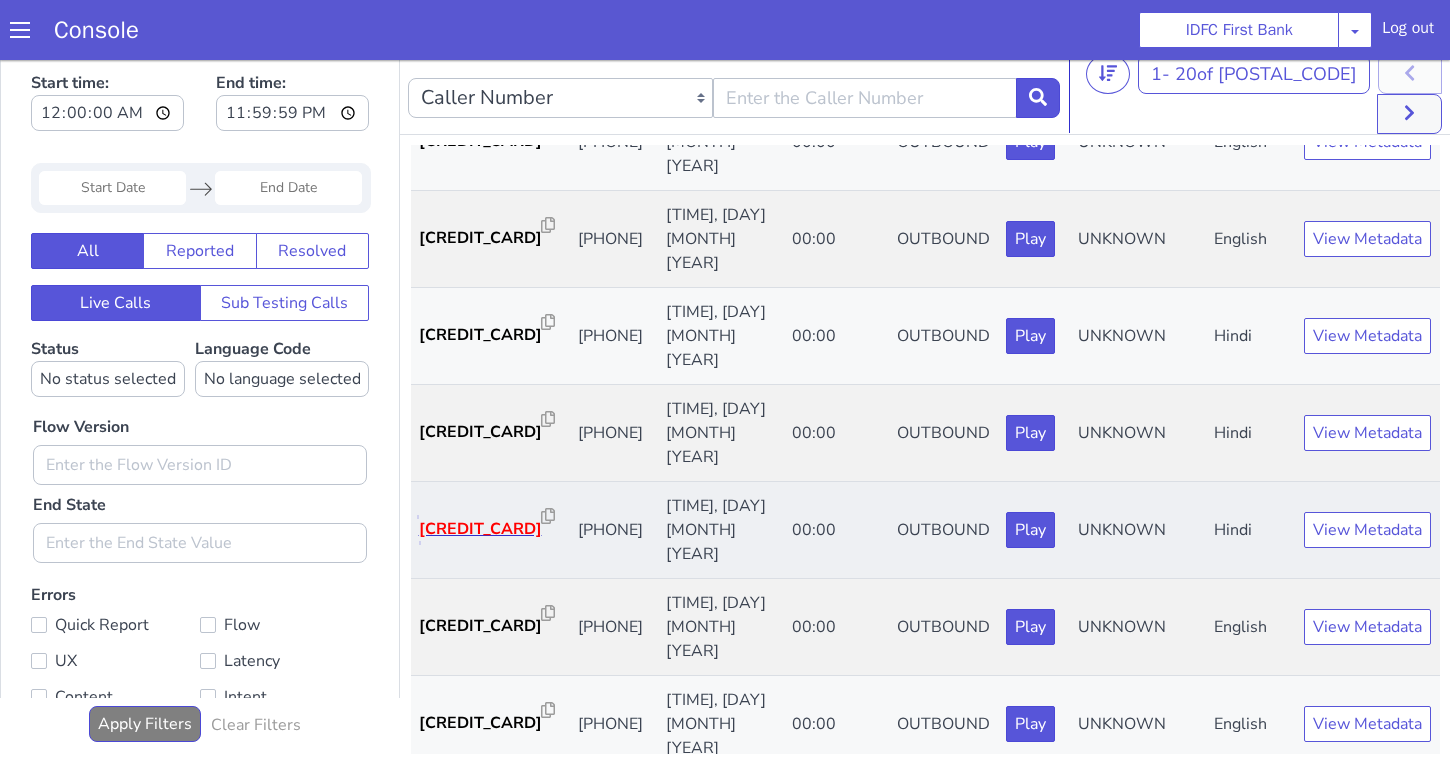 click on "b12a0a..." at bounding box center [480, 529] 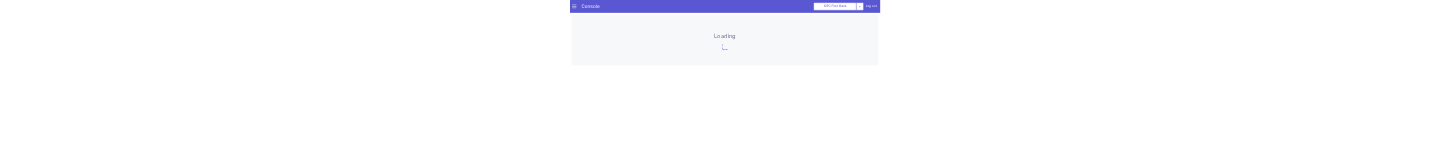 scroll, scrollTop: 0, scrollLeft: 0, axis: both 